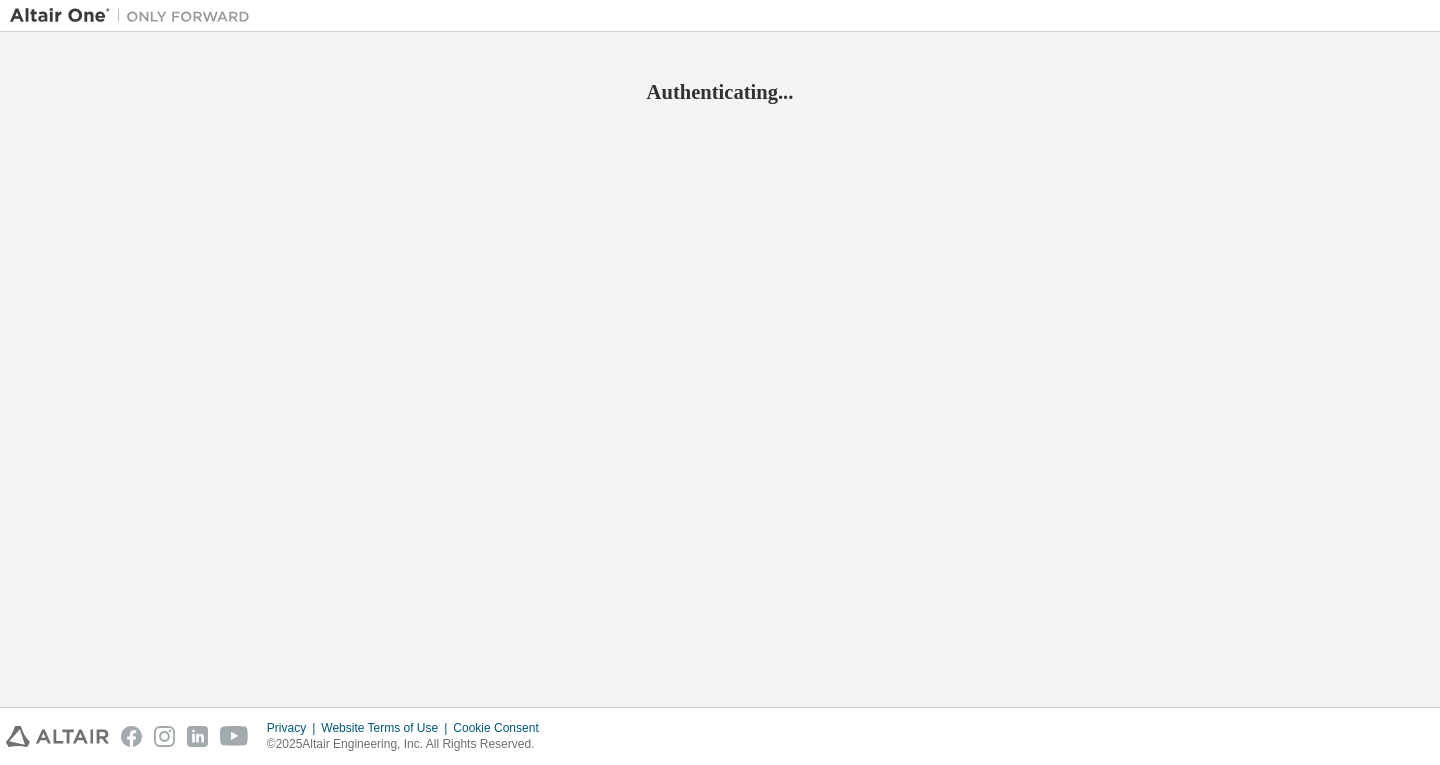 scroll, scrollTop: 0, scrollLeft: 0, axis: both 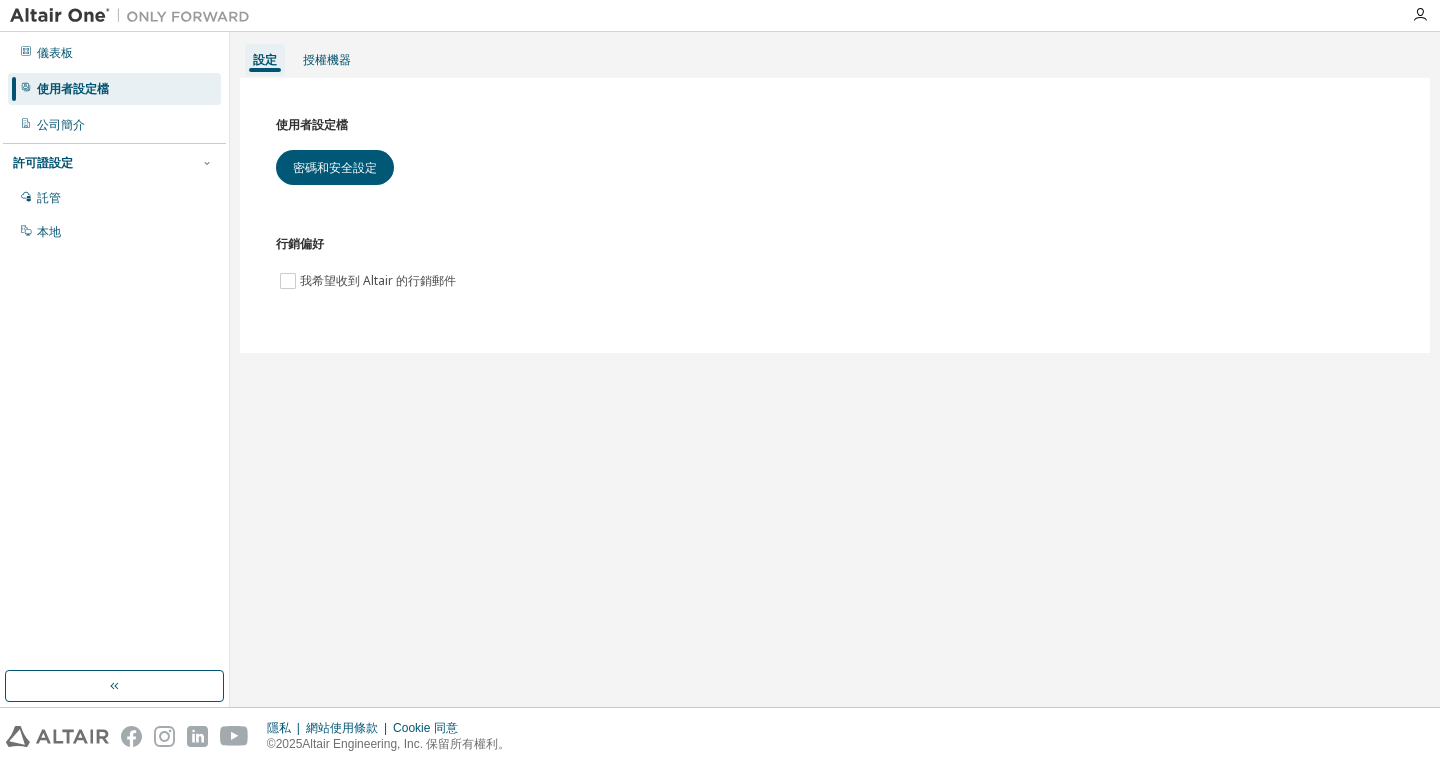 click on "設定 授權機器" at bounding box center [835, 60] 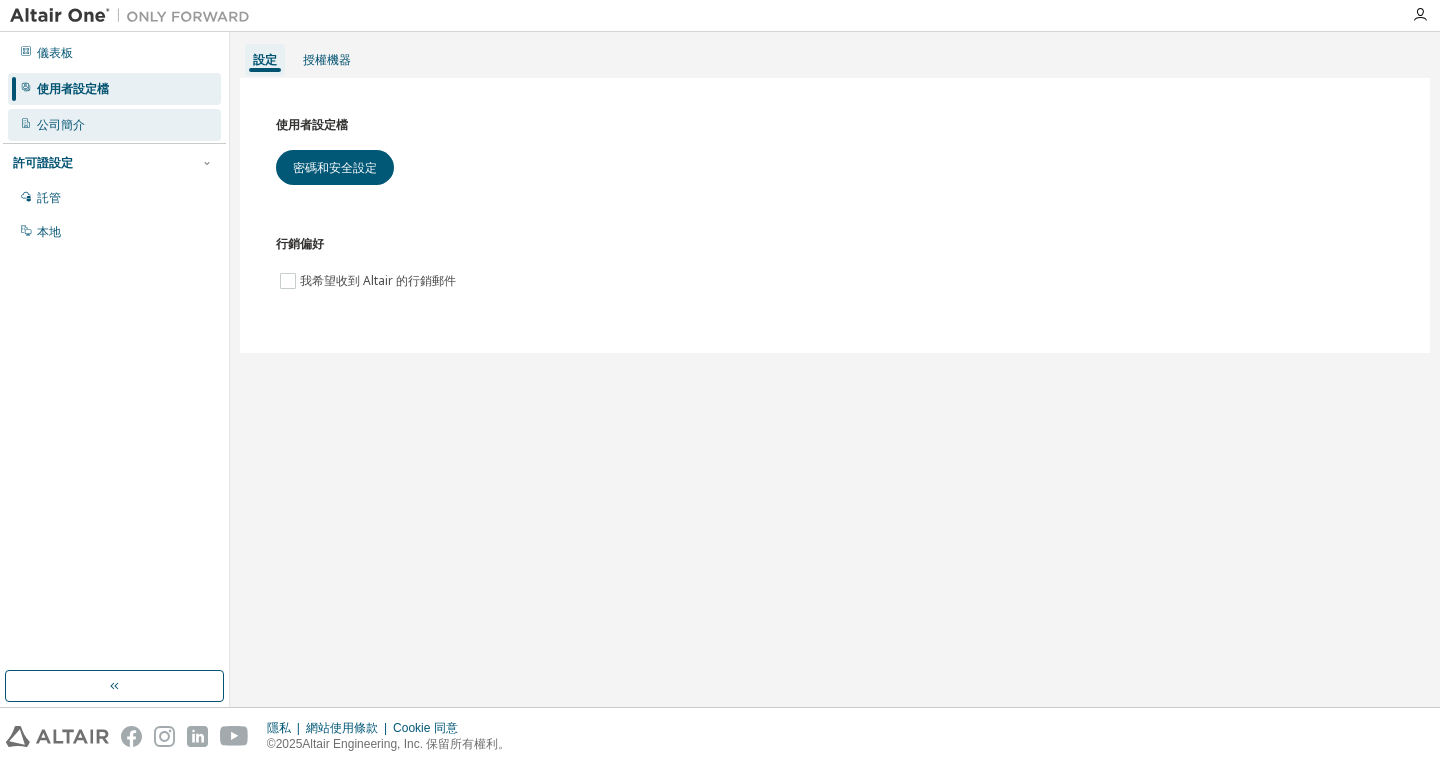 click on "公司簡介" at bounding box center (114, 125) 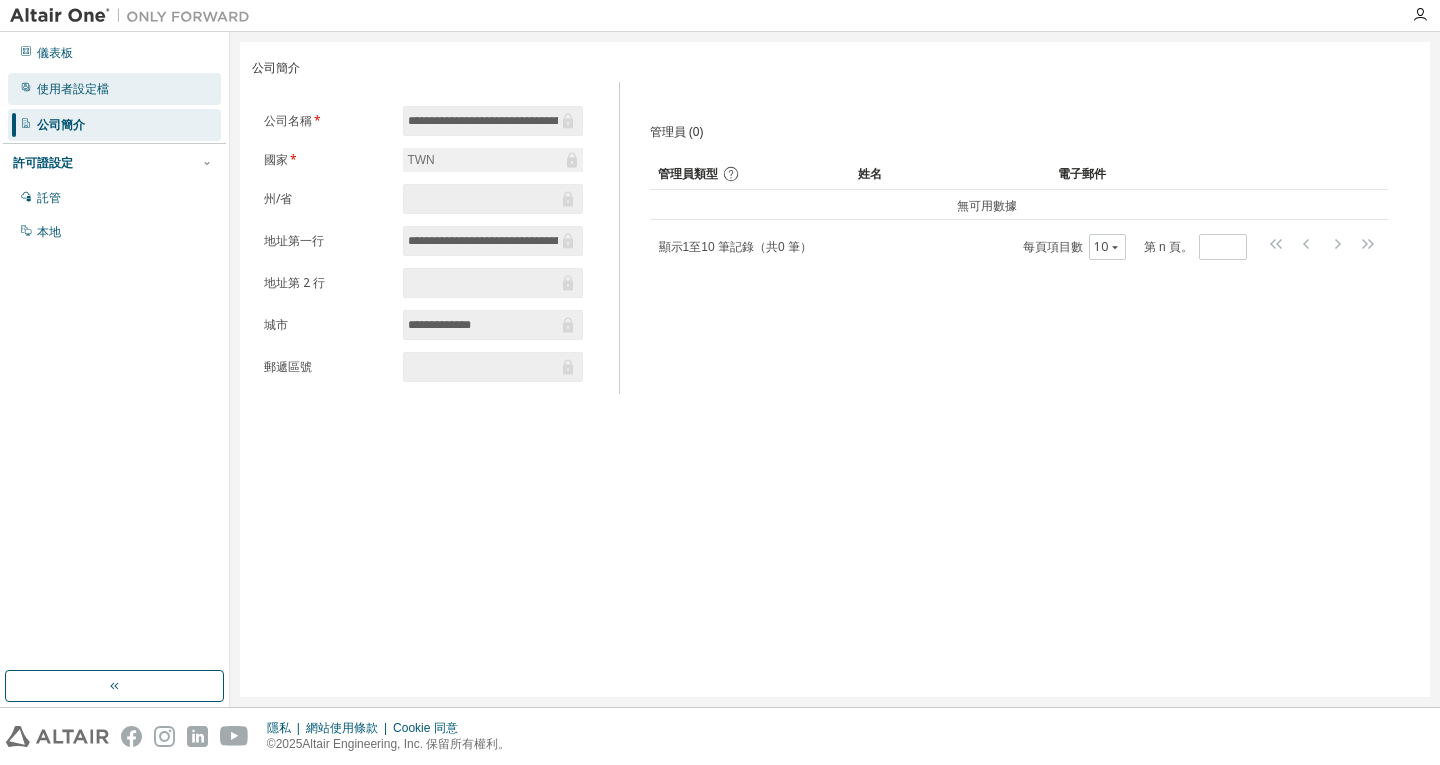 click on "使用者設定檔" at bounding box center [73, 89] 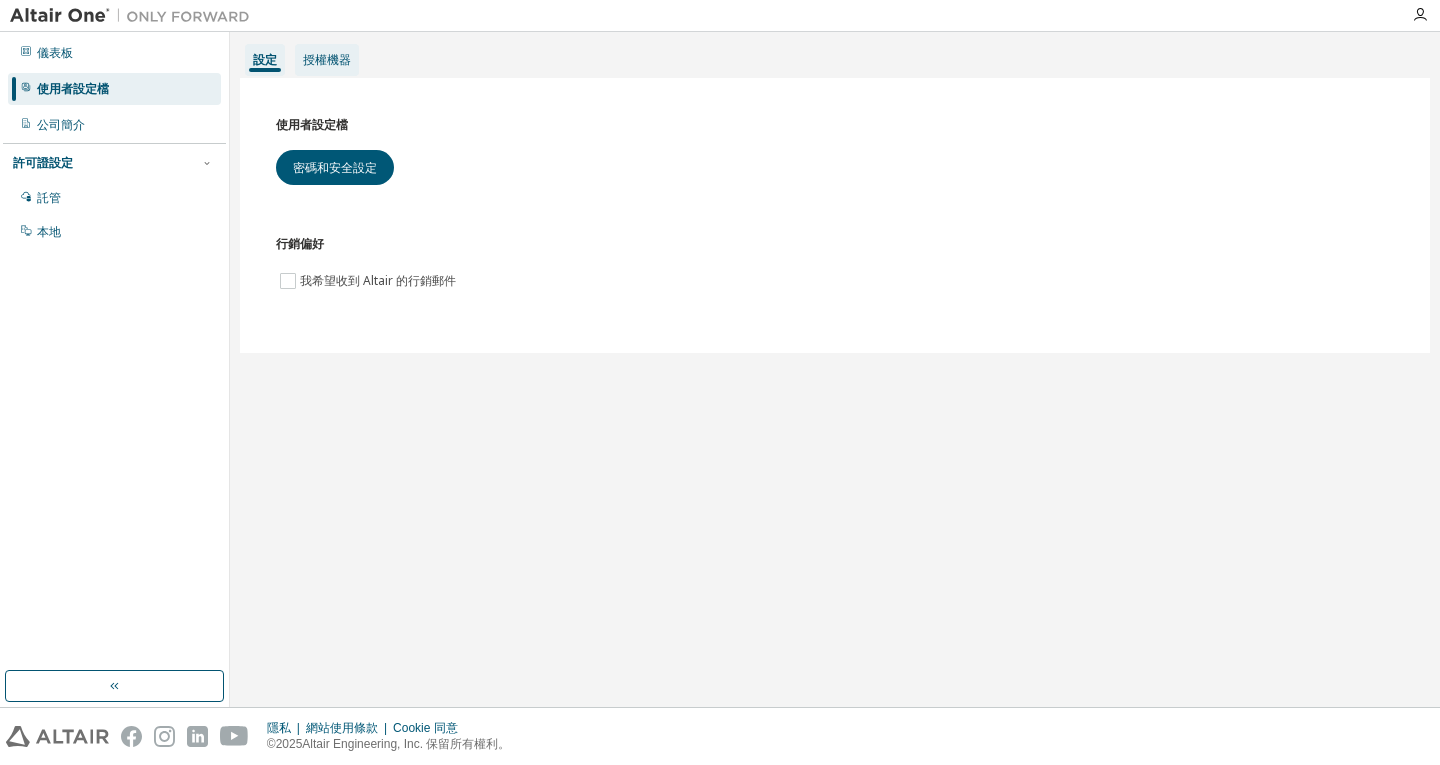 click on "授權機器" at bounding box center (327, 60) 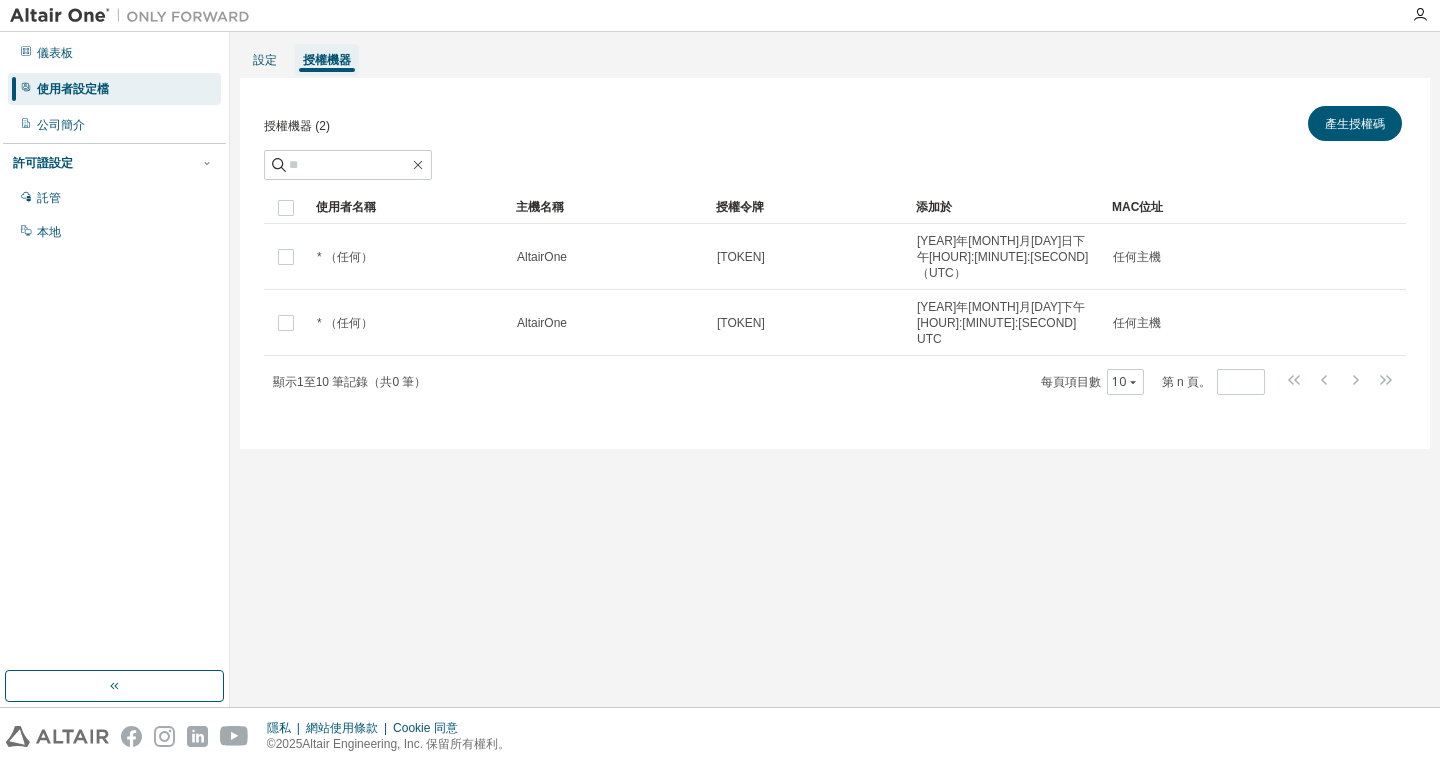 click at bounding box center (720, 16) 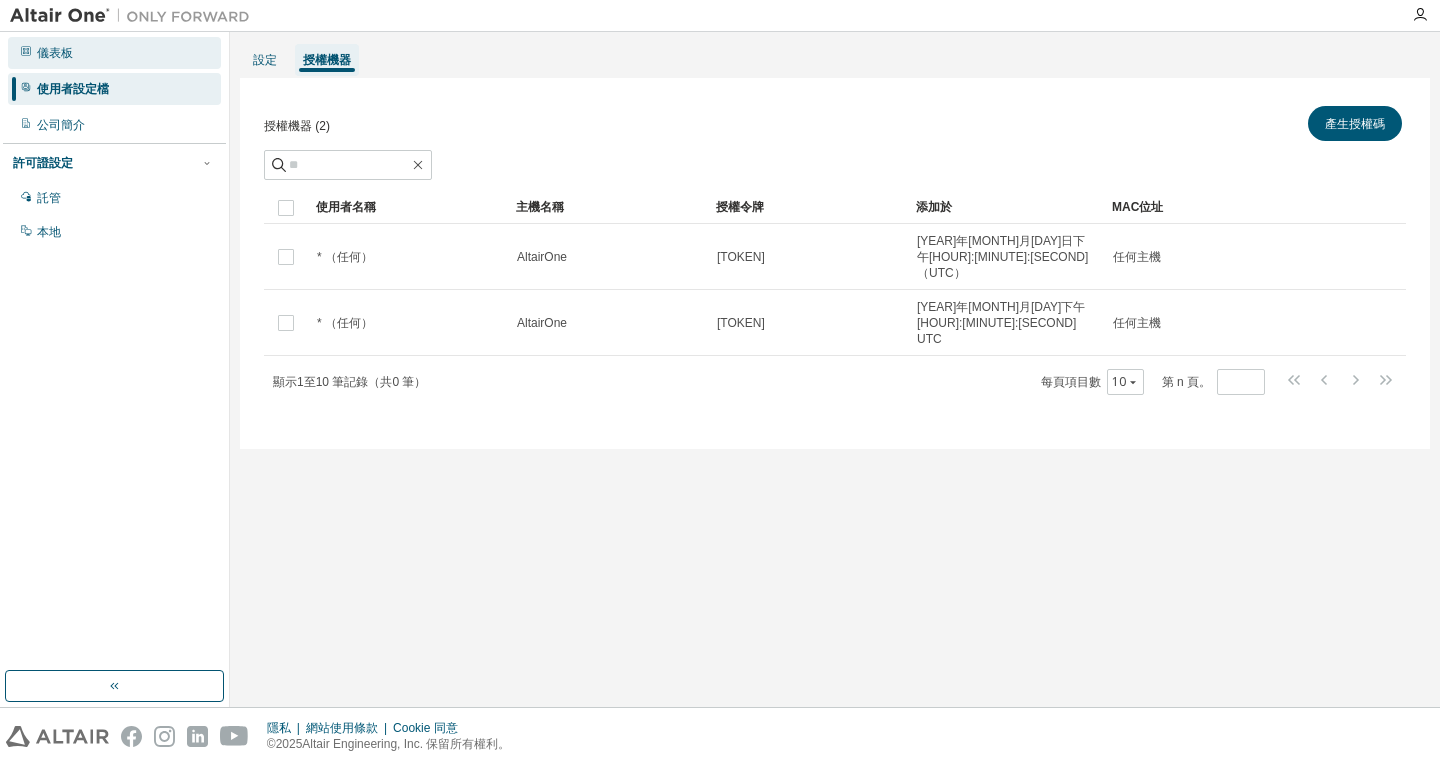 click on "儀表板" at bounding box center [114, 53] 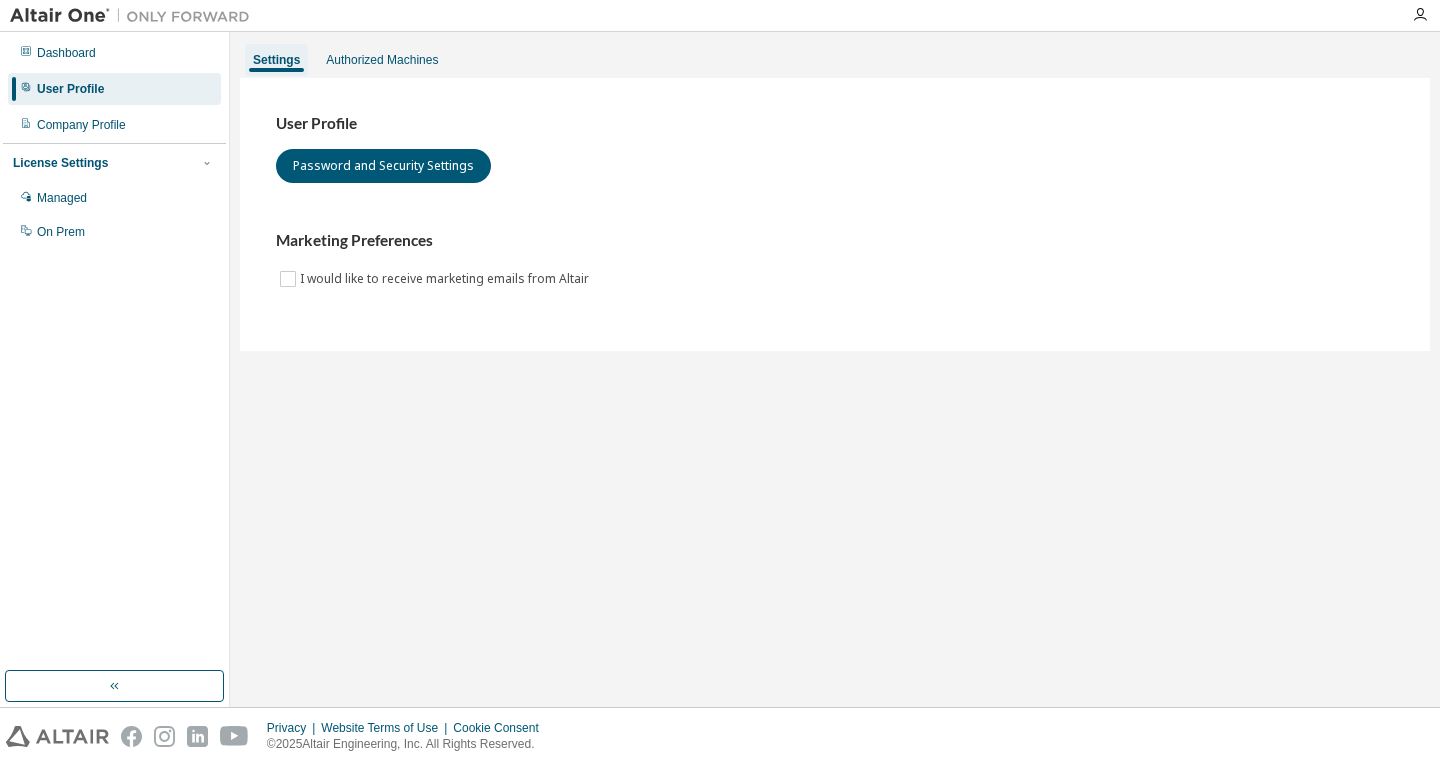scroll, scrollTop: 0, scrollLeft: 0, axis: both 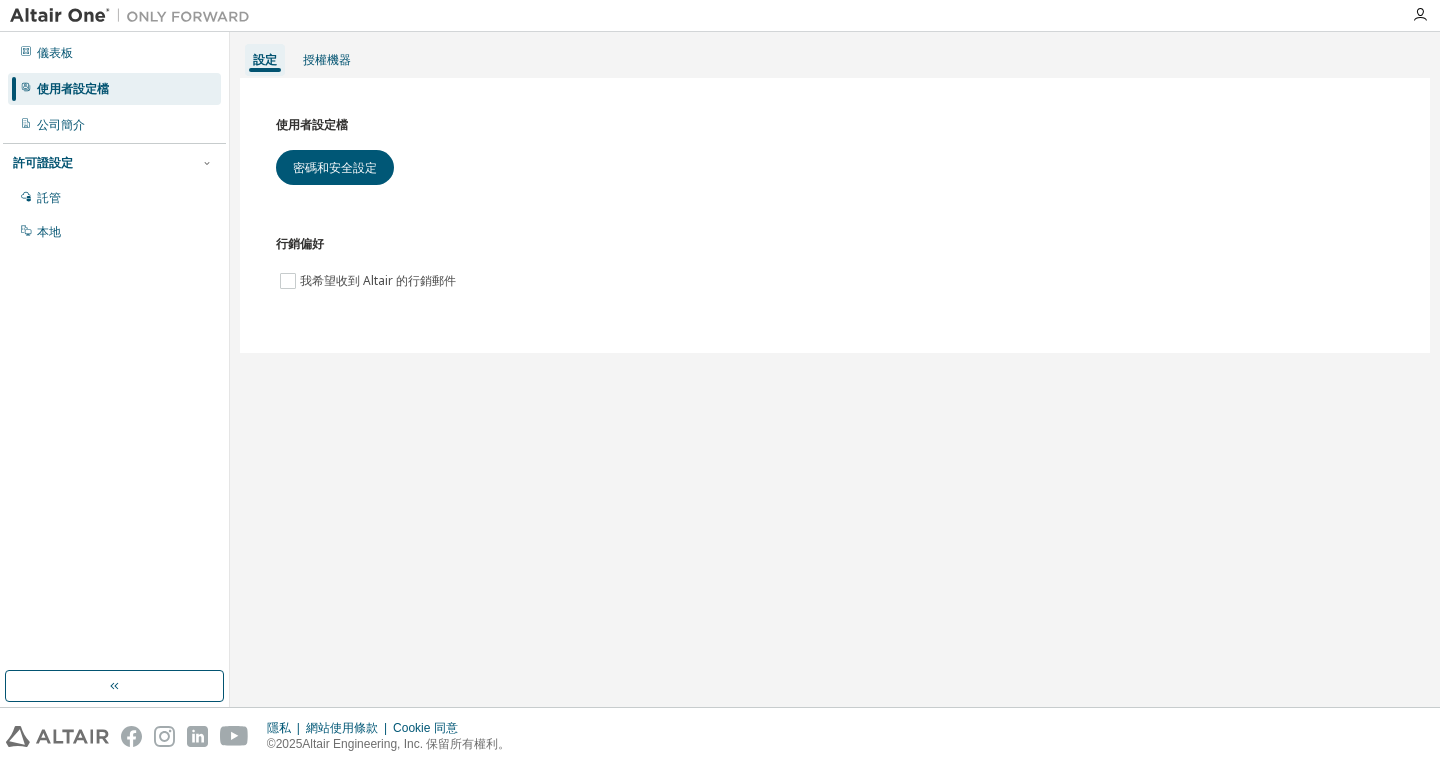 click on "儀表板 使用者設定檔 公司簡介 許可證設定 託管 本地" at bounding box center [114, 351] 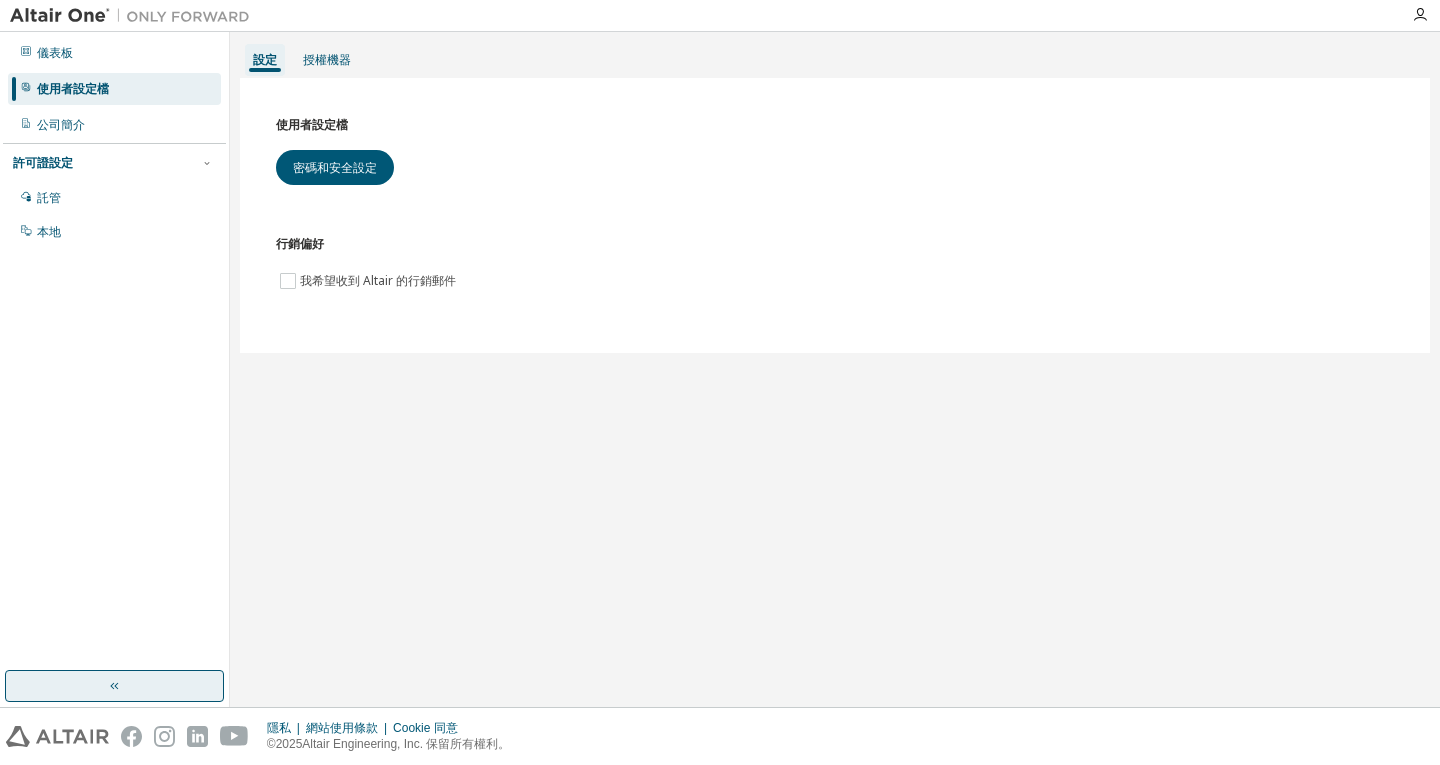click at bounding box center [114, 686] 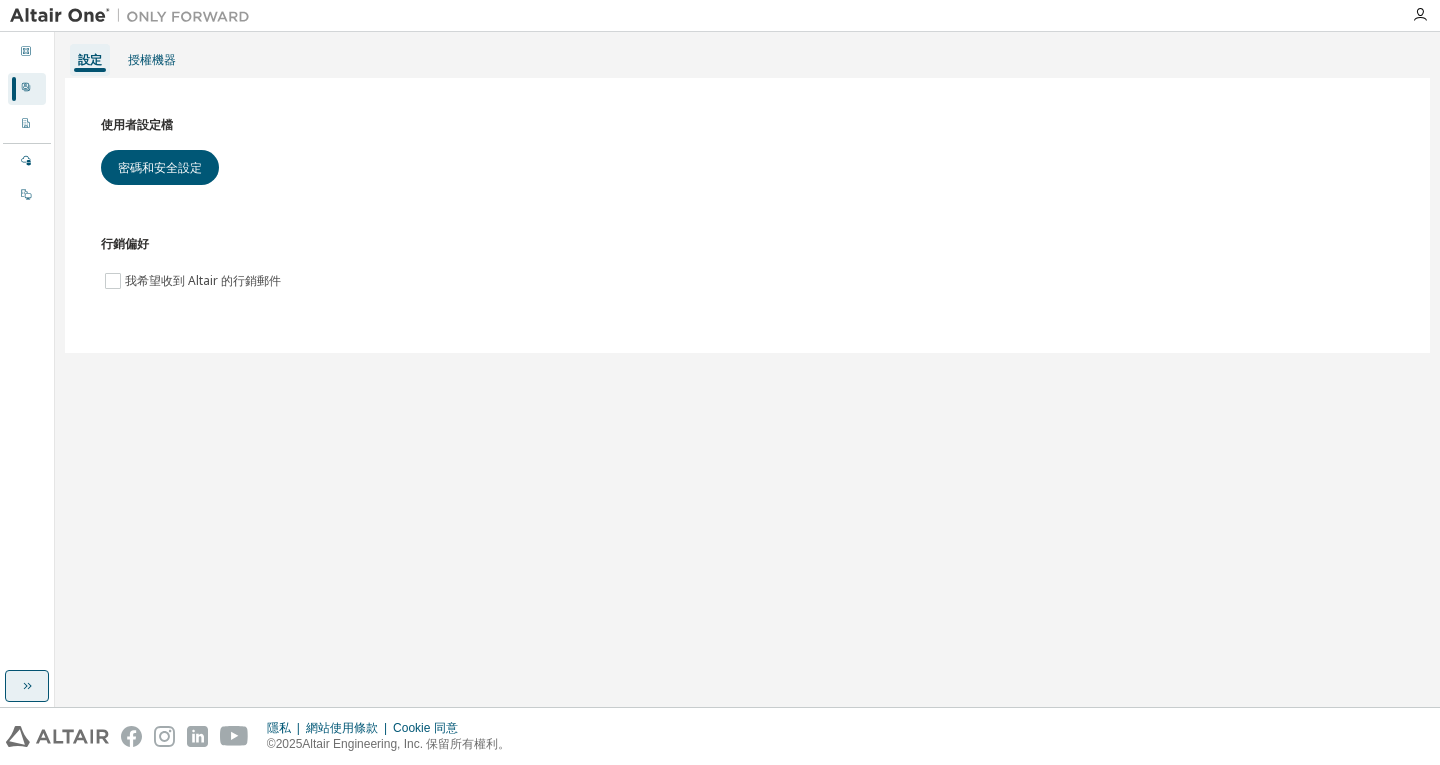 click 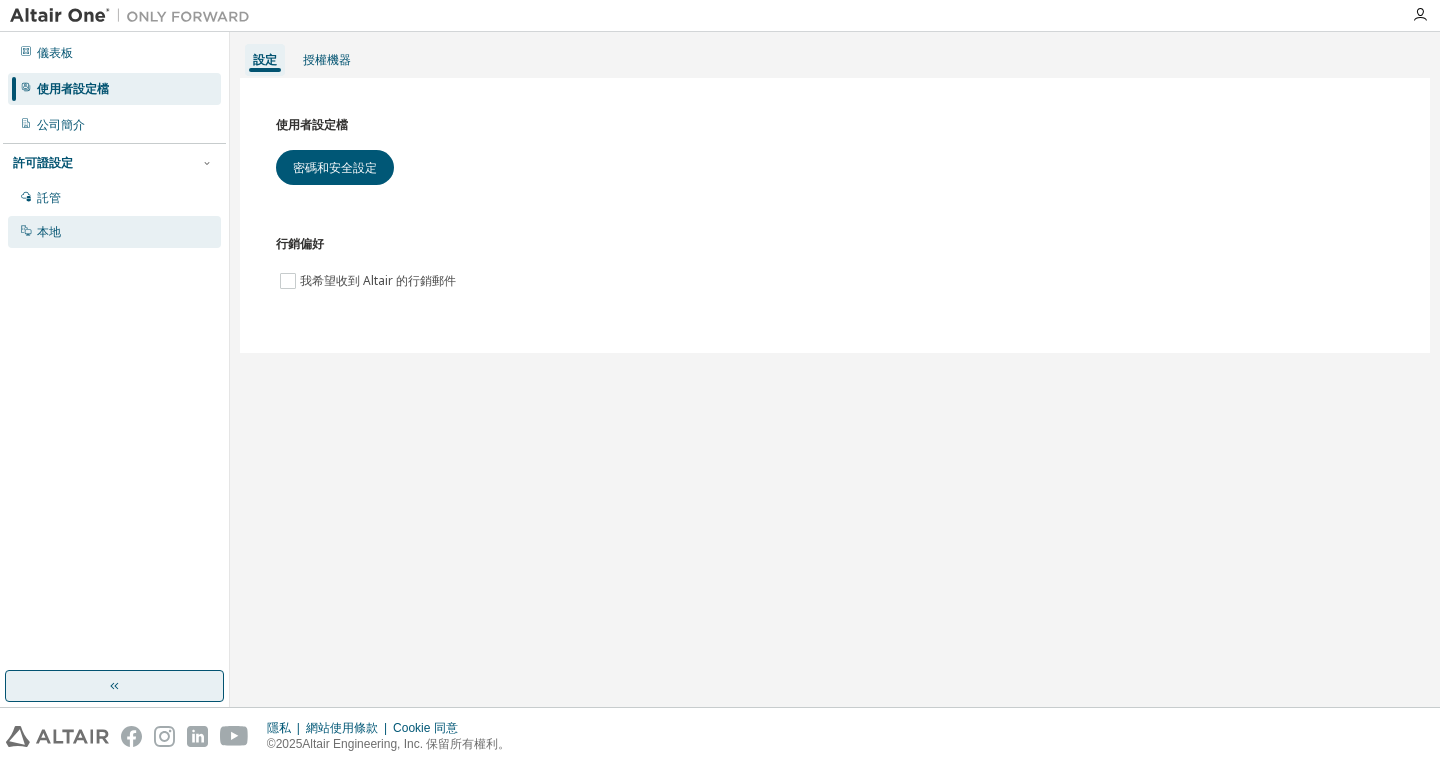 click on "本地" at bounding box center (114, 232) 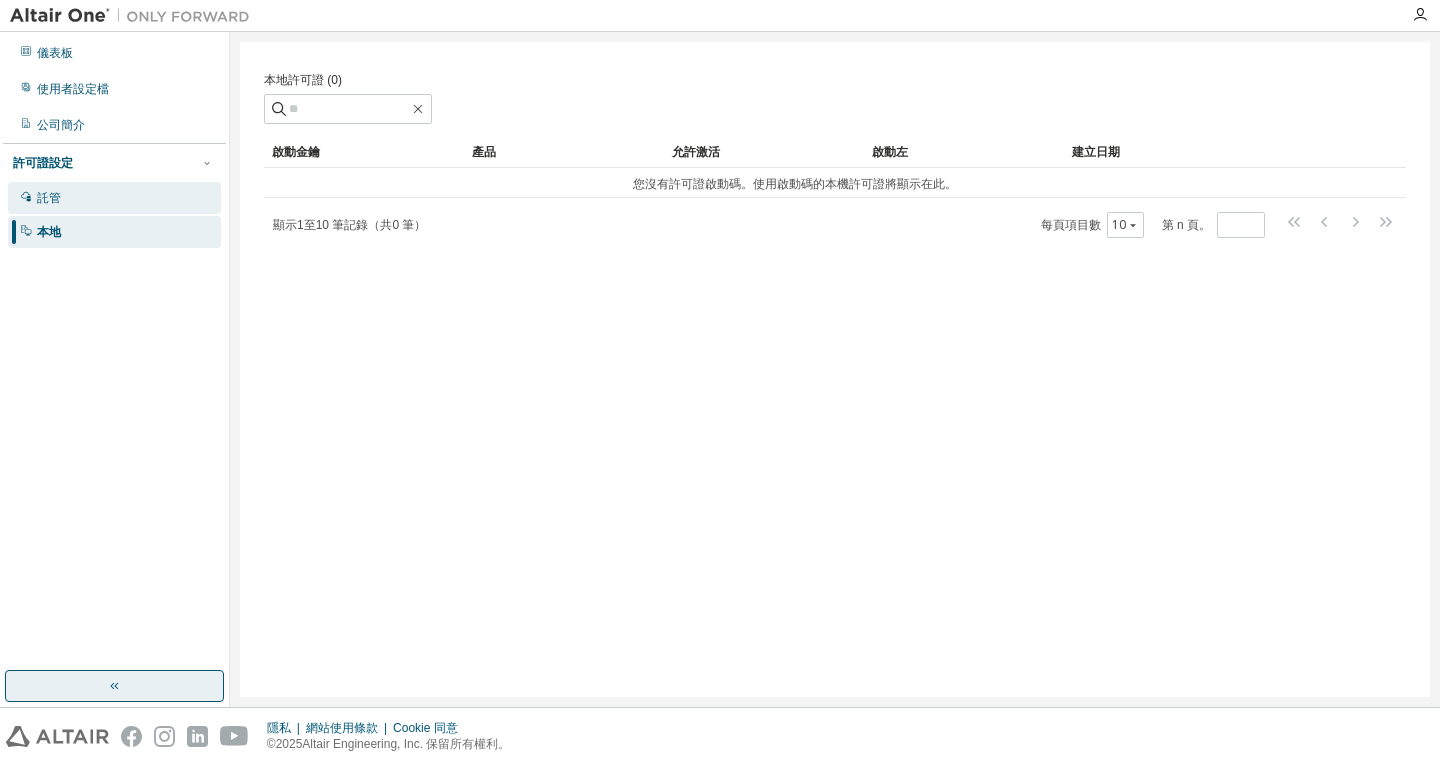 click on "託管" at bounding box center [114, 198] 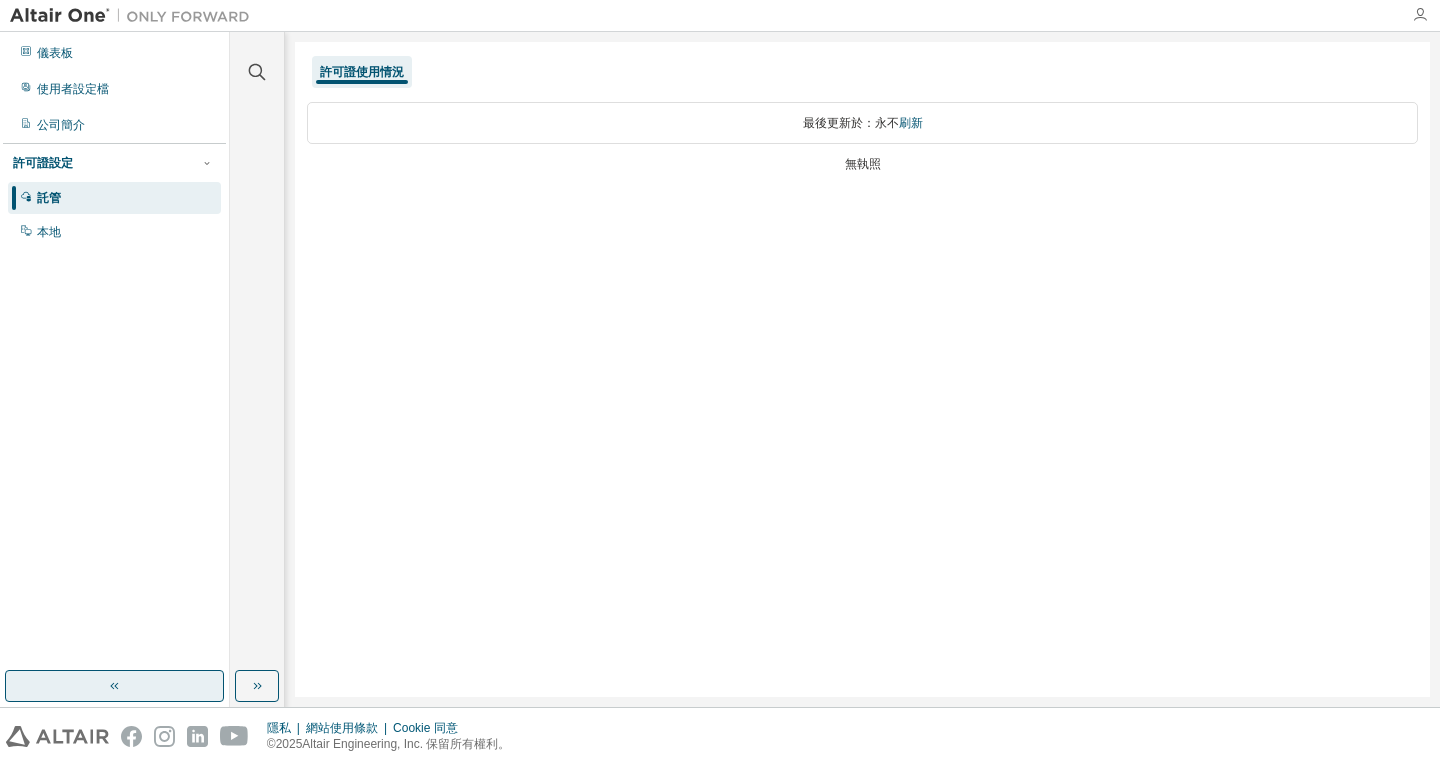 click at bounding box center (1420, 15) 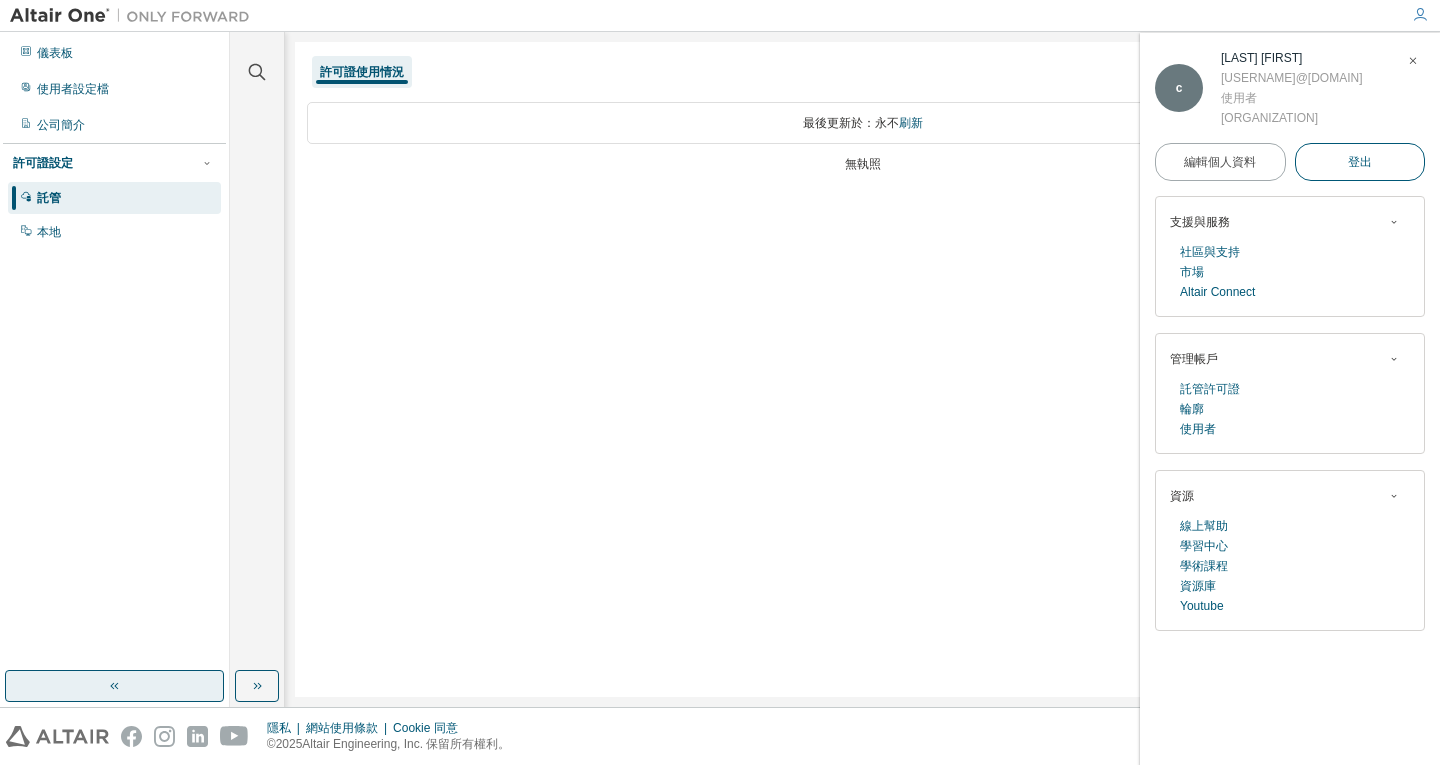 click on "登出" at bounding box center [1360, 162] 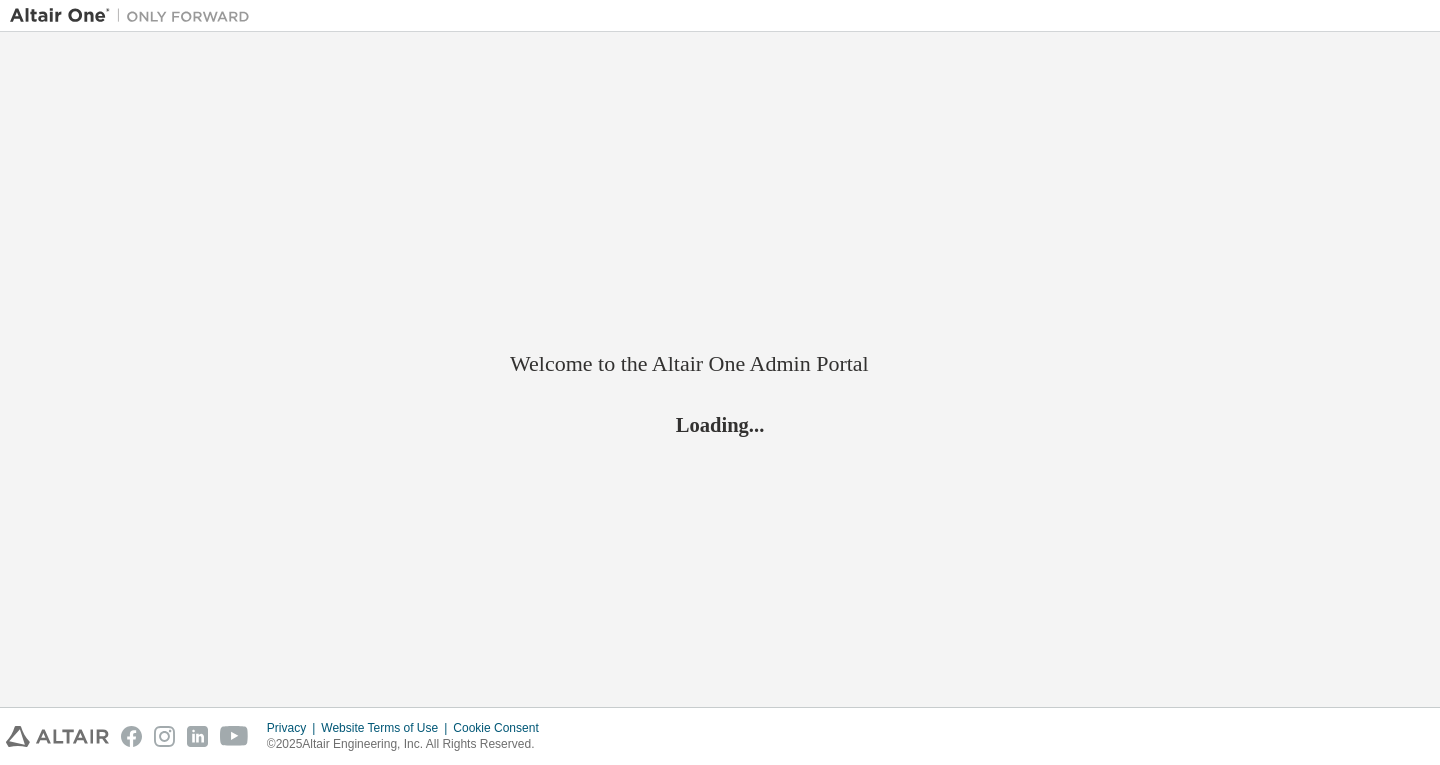 scroll, scrollTop: 0, scrollLeft: 0, axis: both 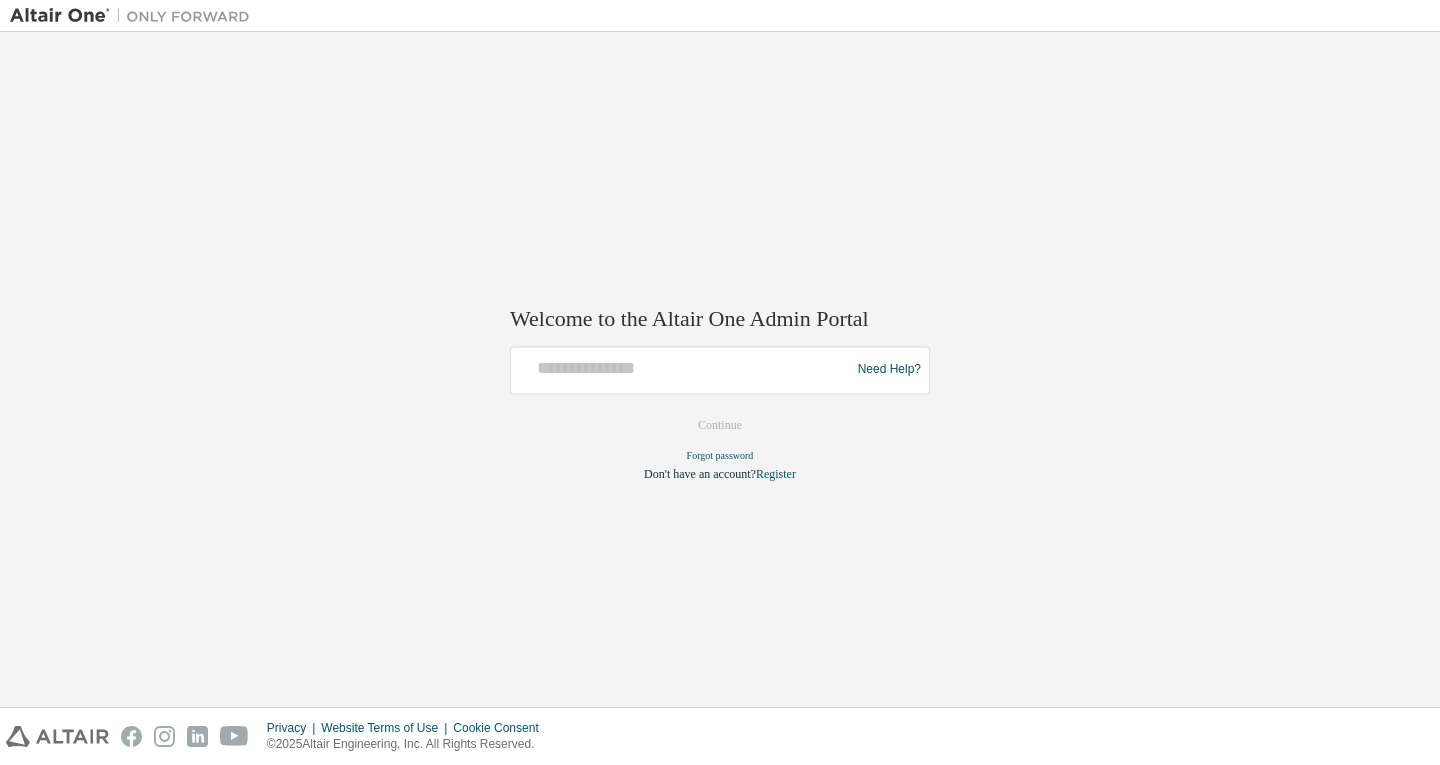drag, startPoint x: 0, startPoint y: 0, endPoint x: 751, endPoint y: 391, distance: 846.68884 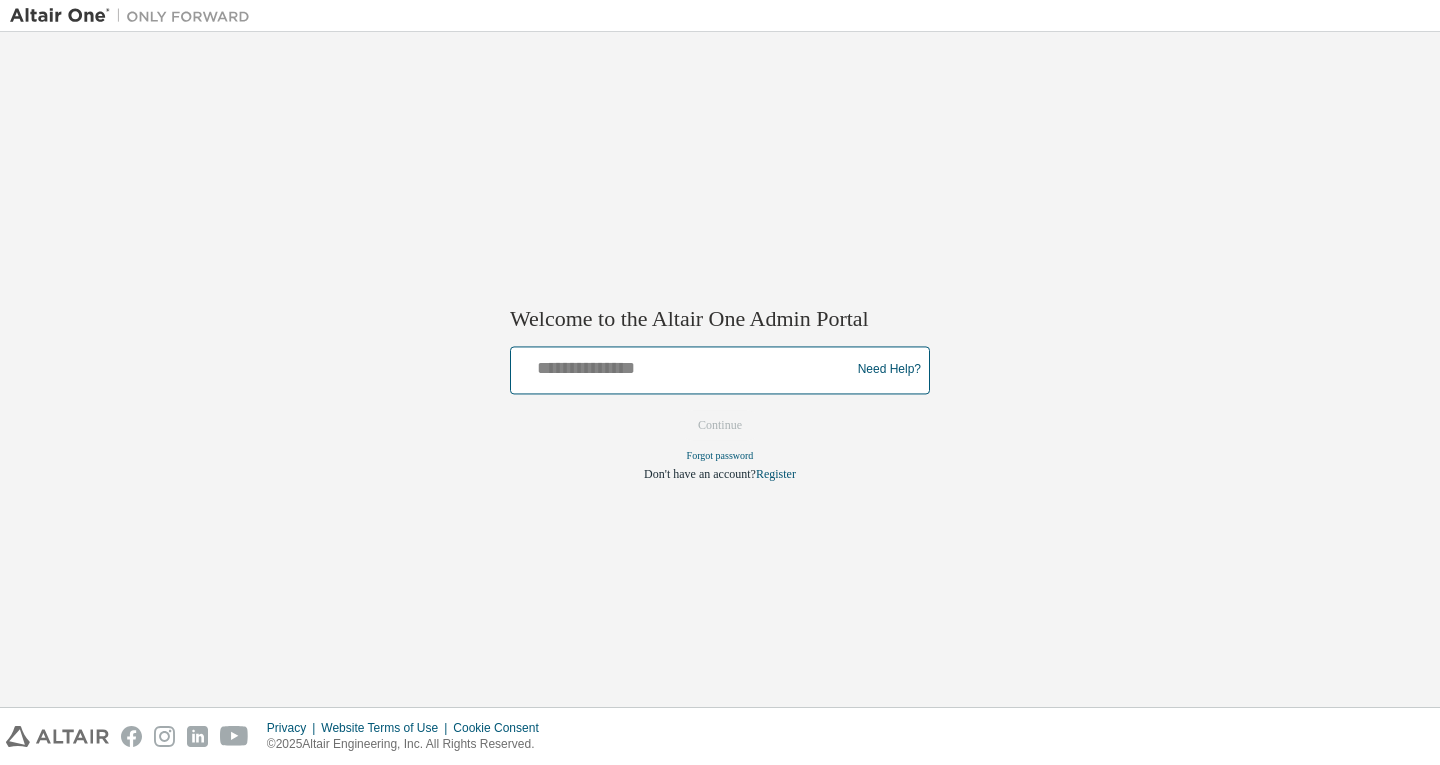 click at bounding box center [683, 365] 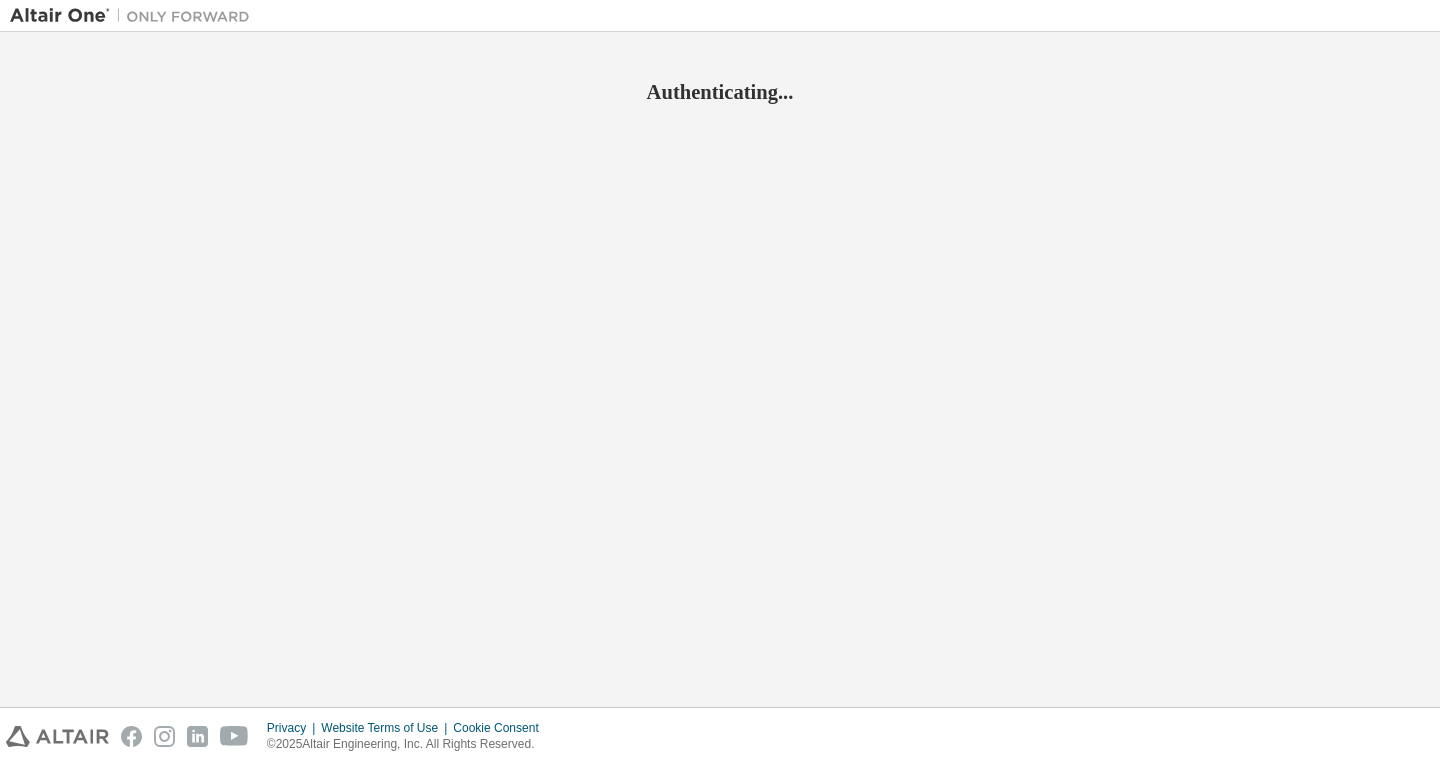 scroll, scrollTop: 0, scrollLeft: 0, axis: both 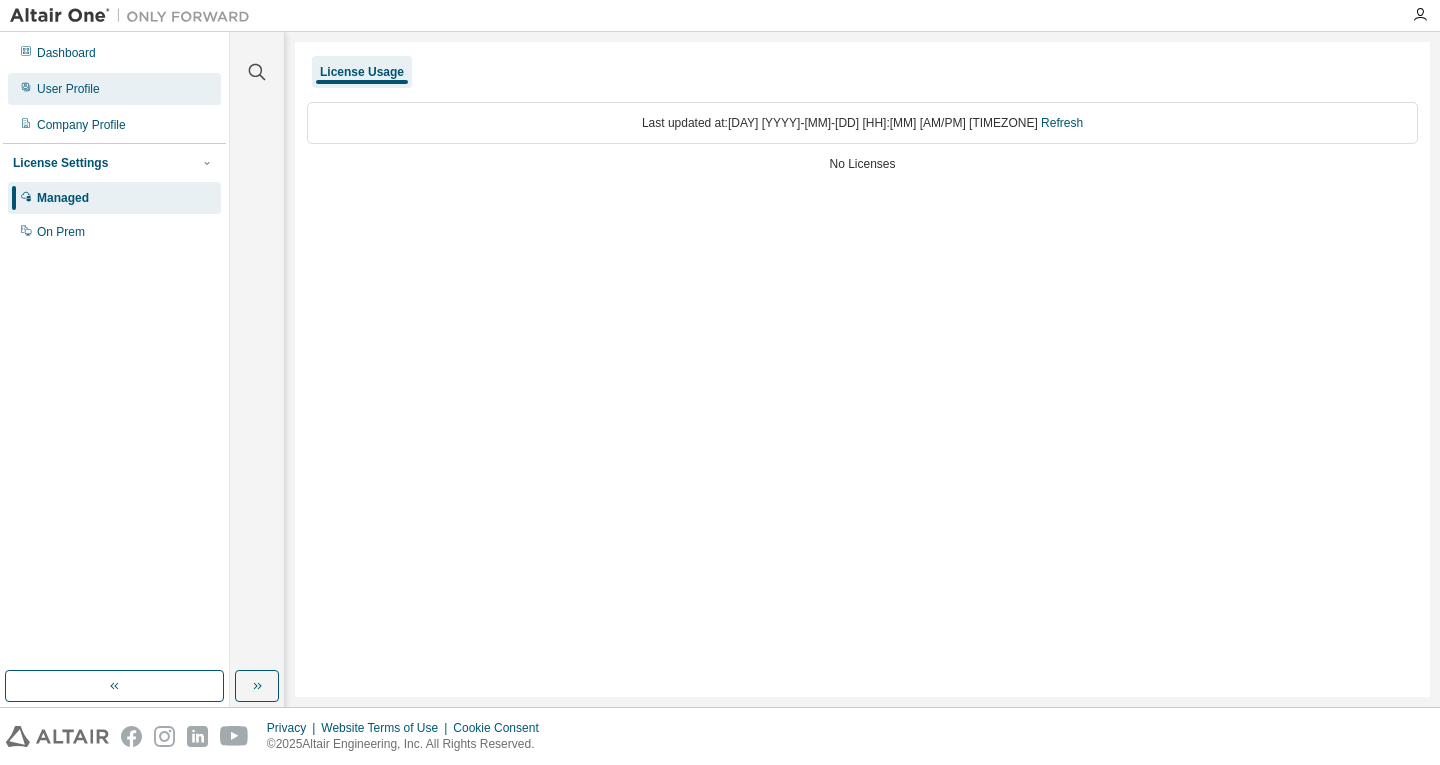click on "User Profile" at bounding box center (114, 89) 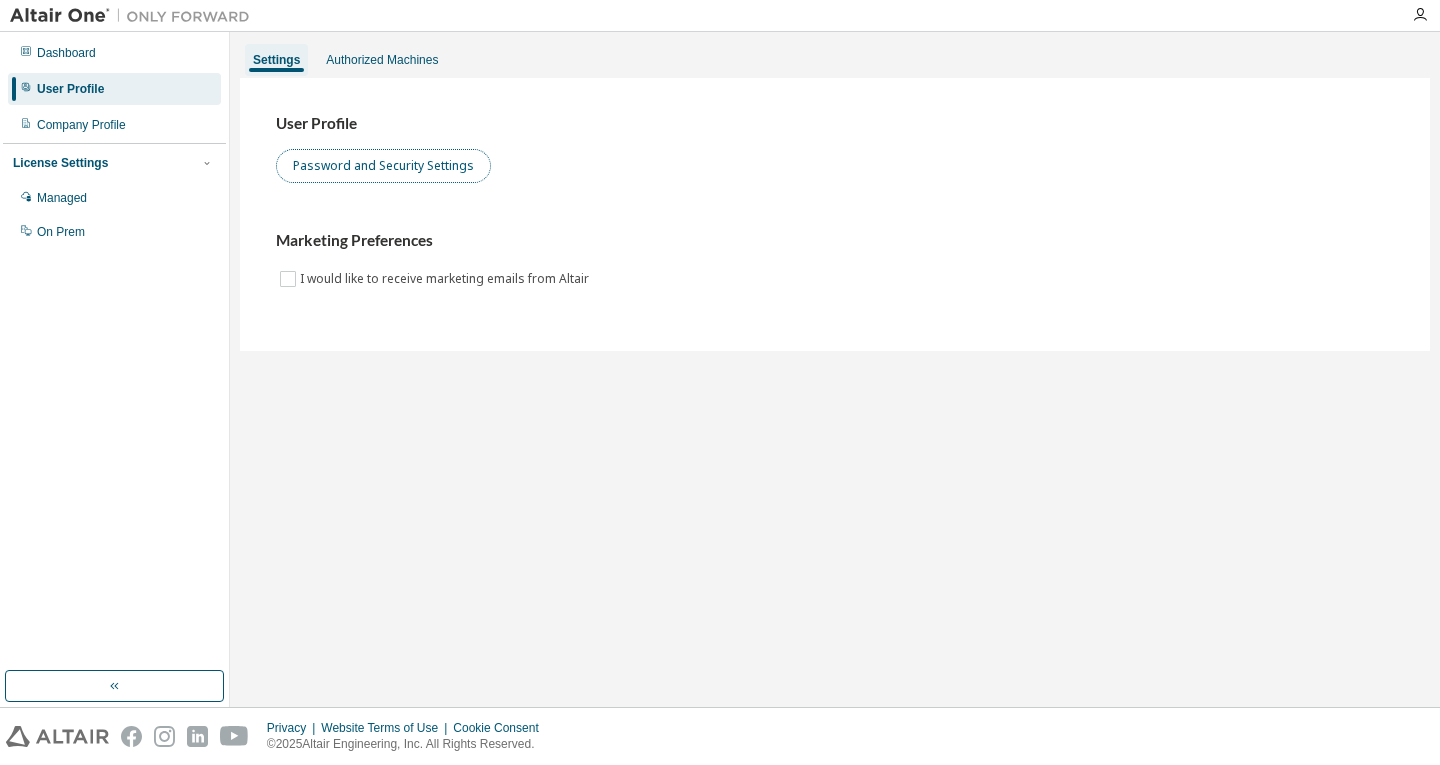 click on "Password and Security Settings" at bounding box center [383, 166] 